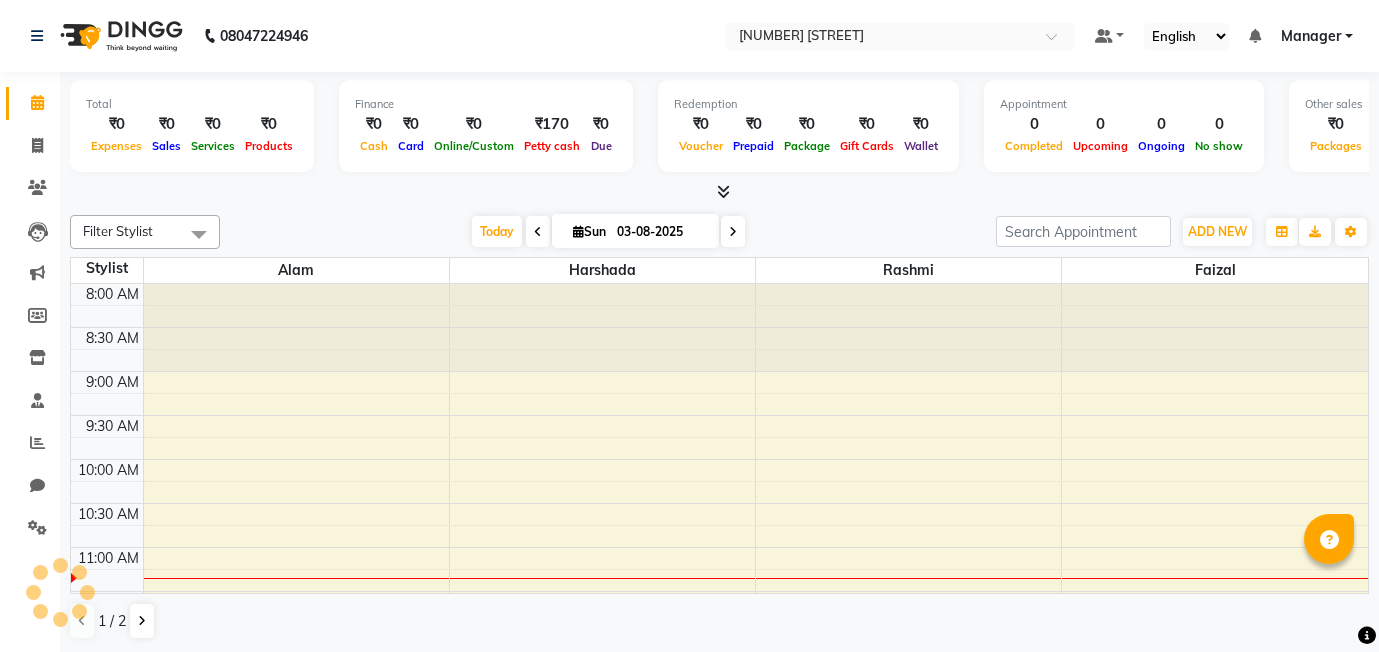 scroll, scrollTop: 0, scrollLeft: 0, axis: both 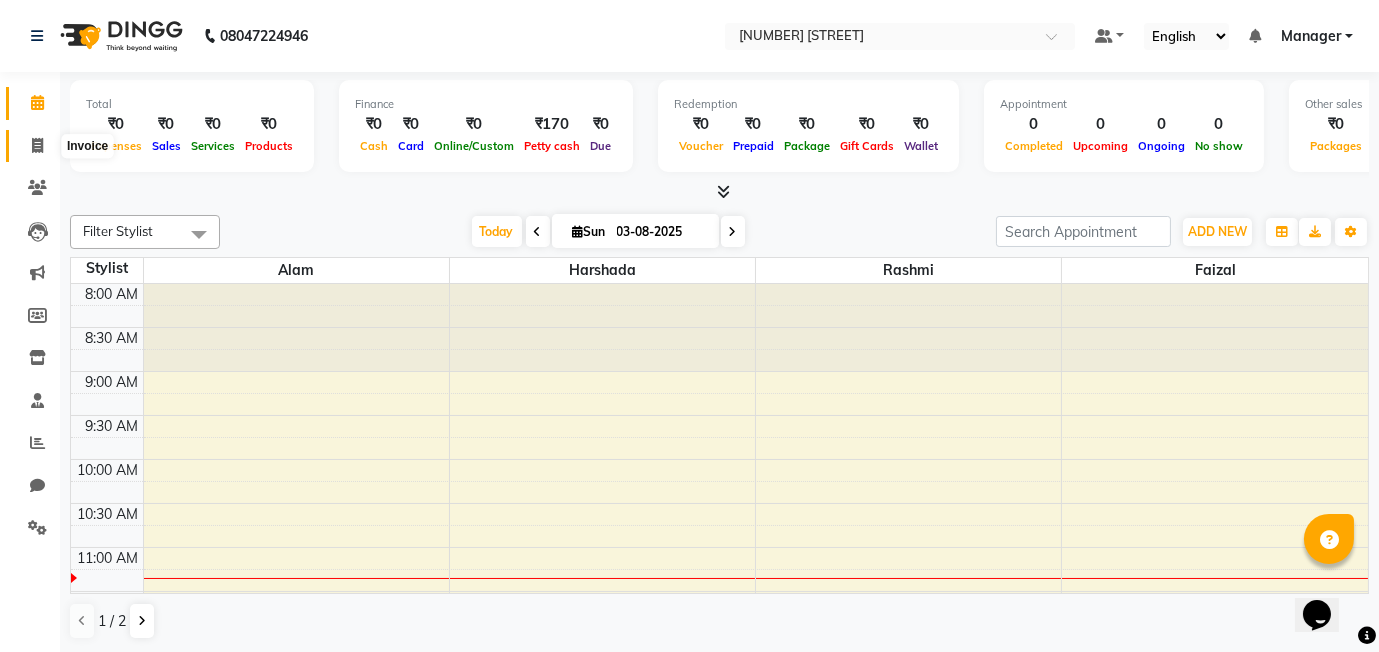 click 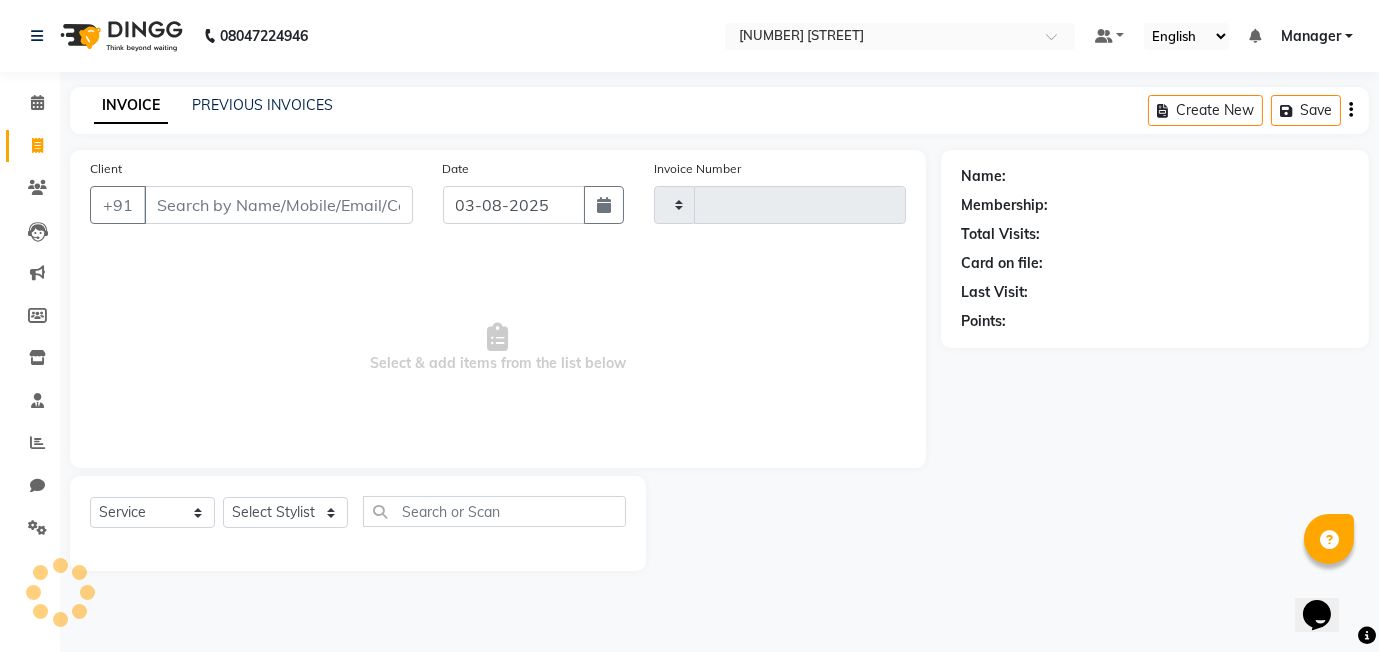type on "0324" 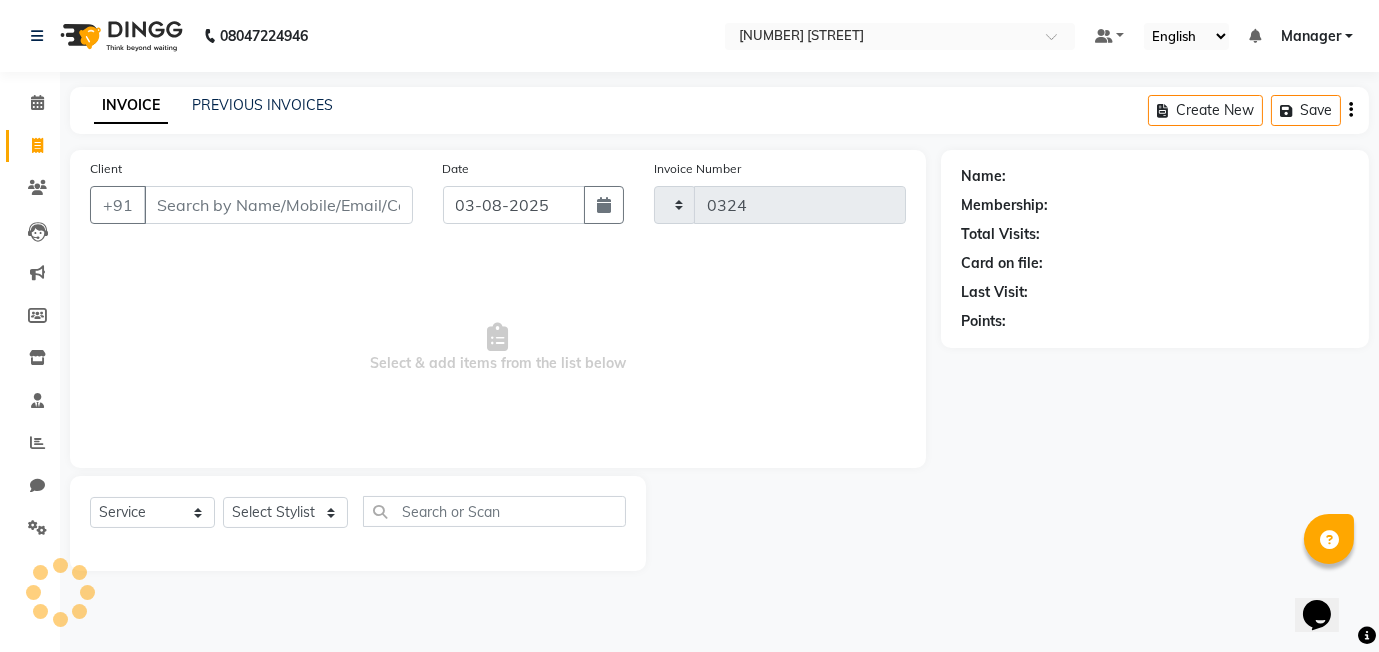 select on "8448" 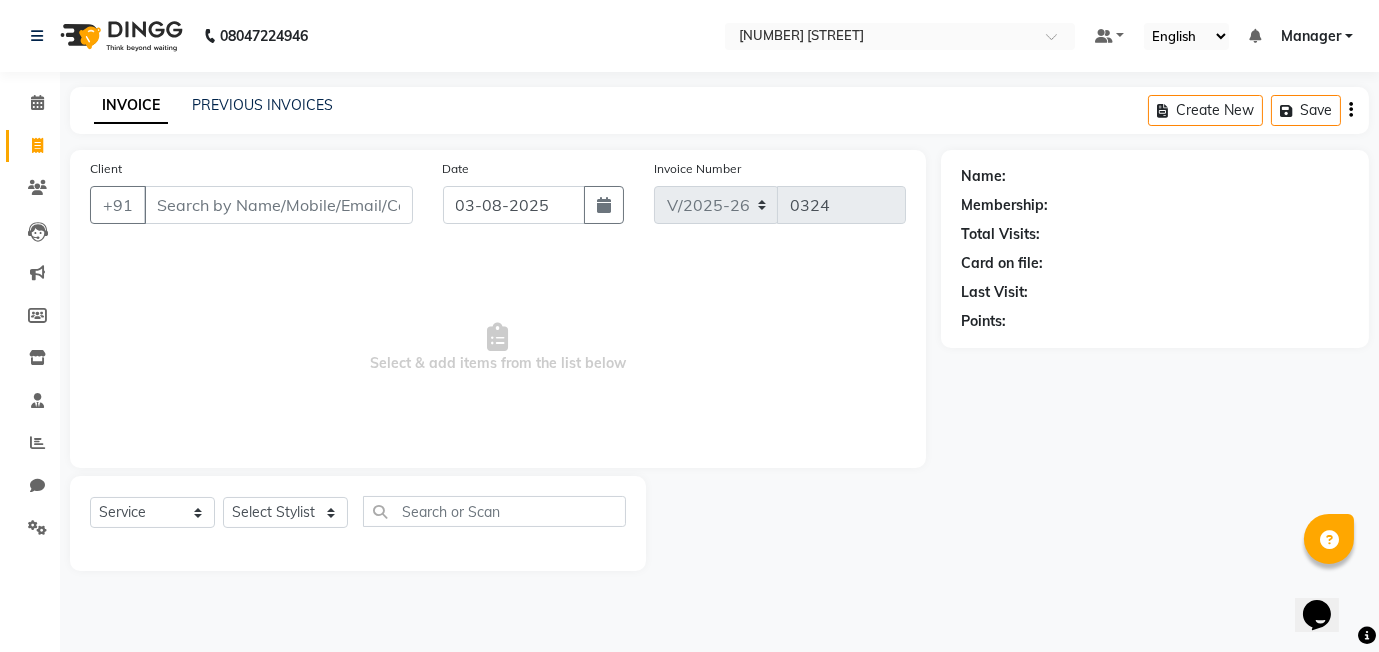 click on "Client" at bounding box center (278, 205) 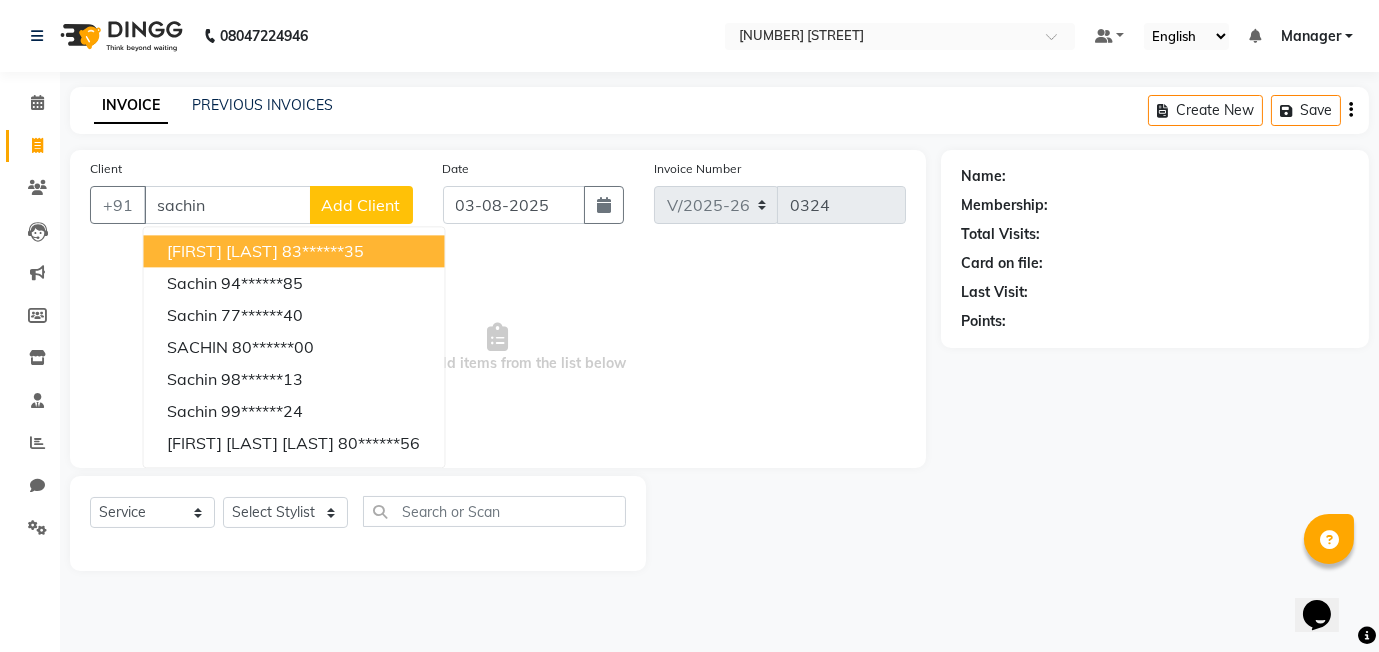 type on "sachin" 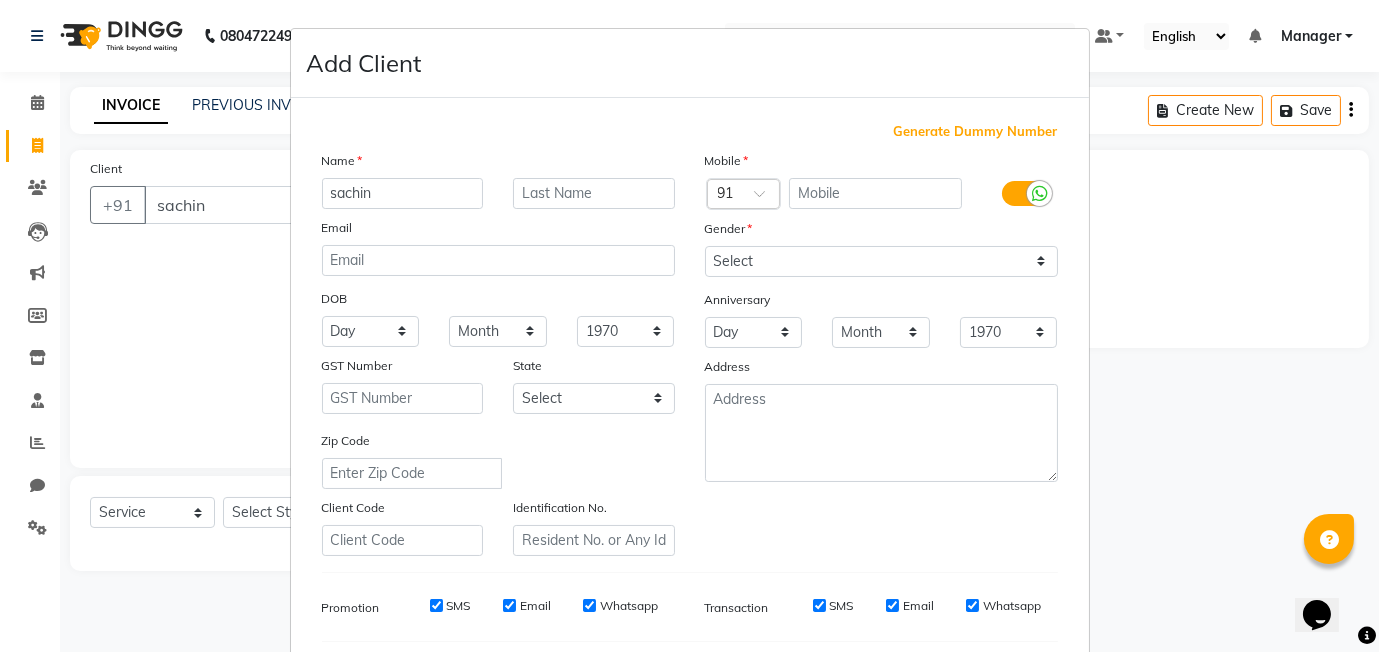 click on "Generate Dummy Number" at bounding box center (976, 132) 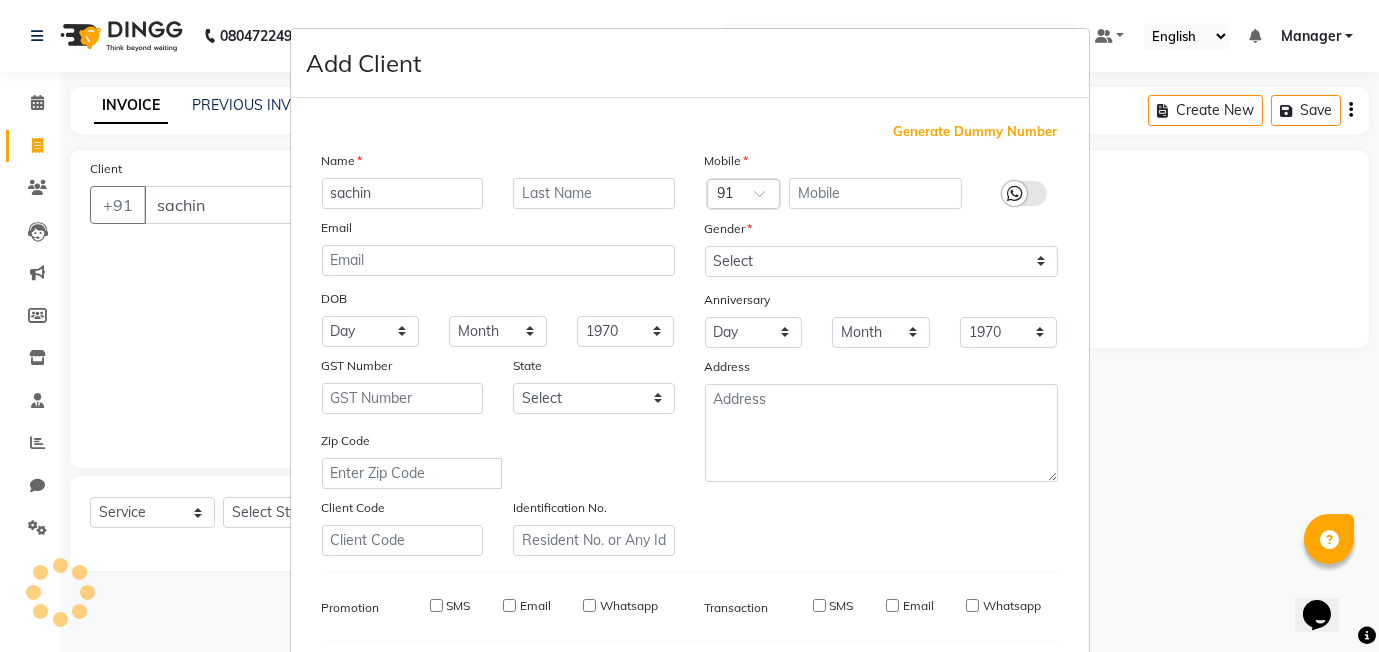 type on "[NUMBER]" 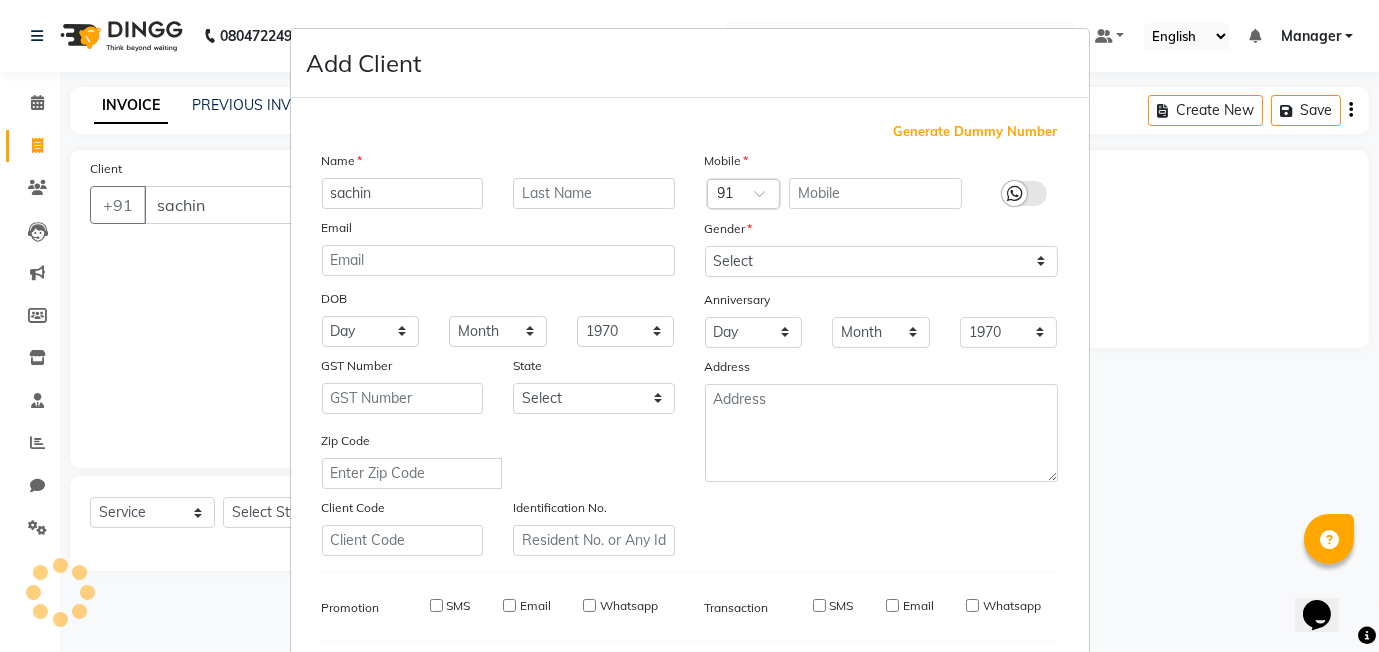 checkbox on "false" 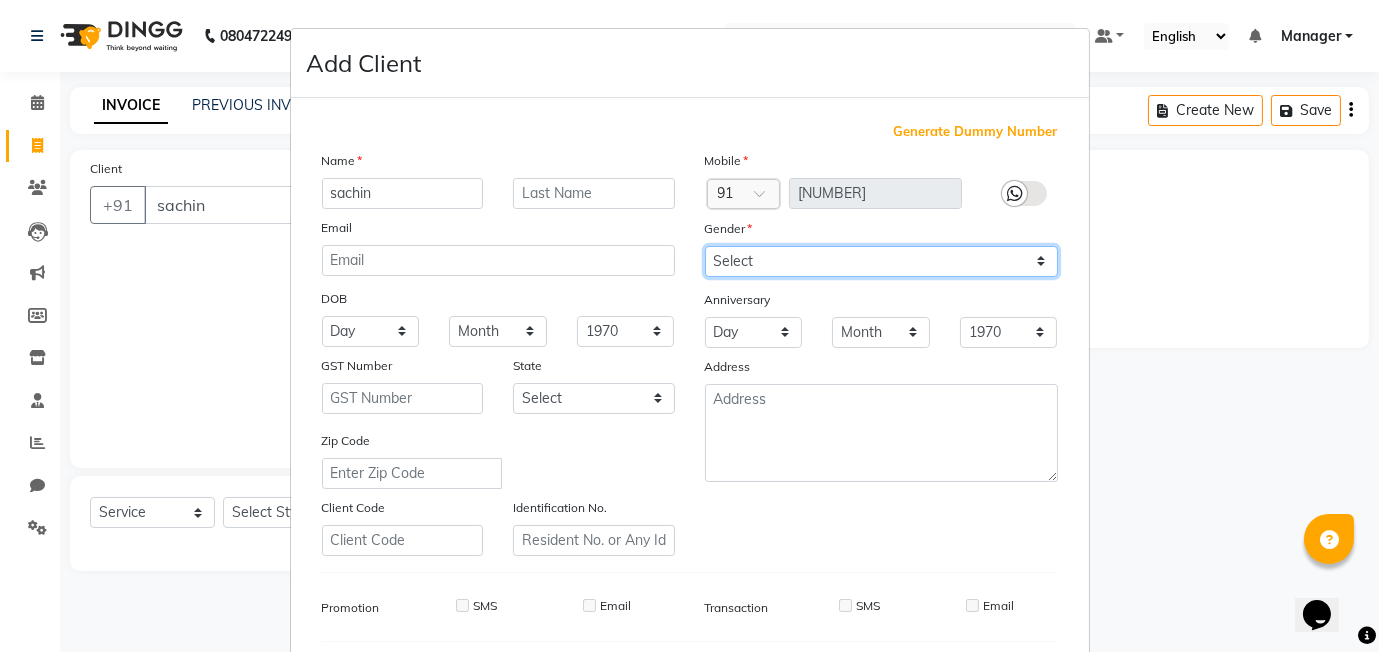 click on "Select Male Female Other Prefer Not To Say" at bounding box center (881, 261) 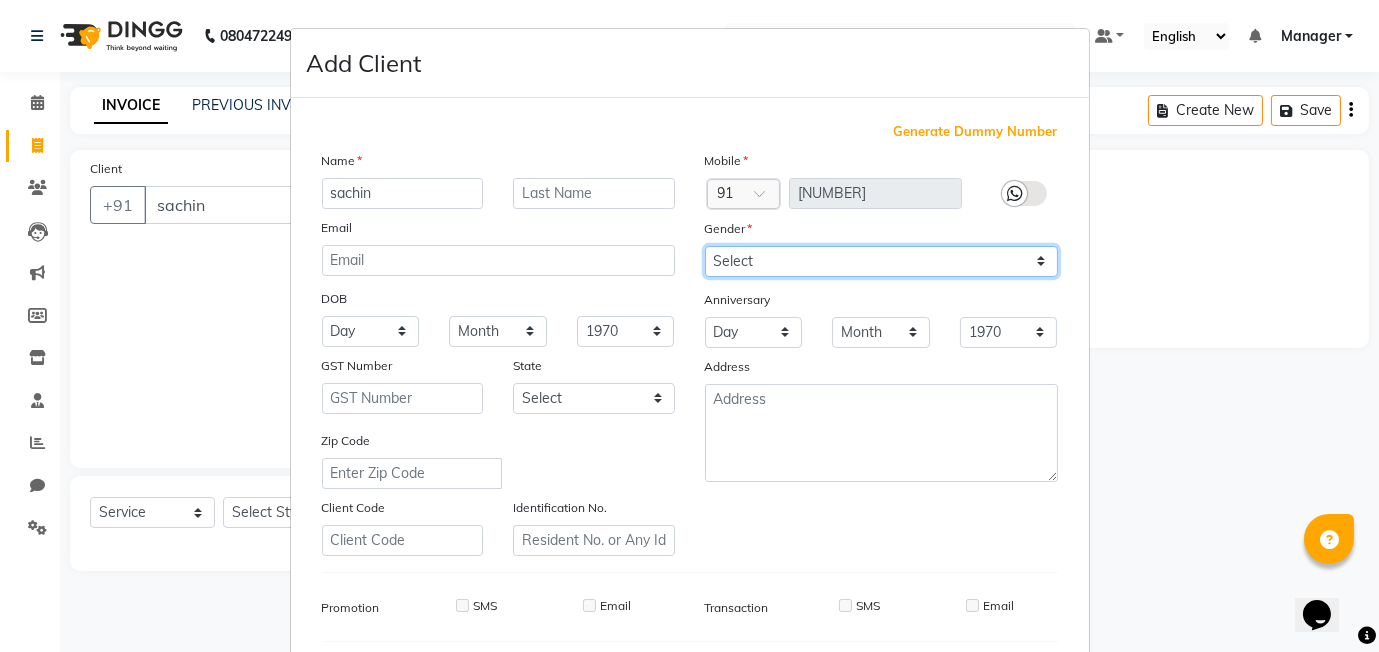 select on "male" 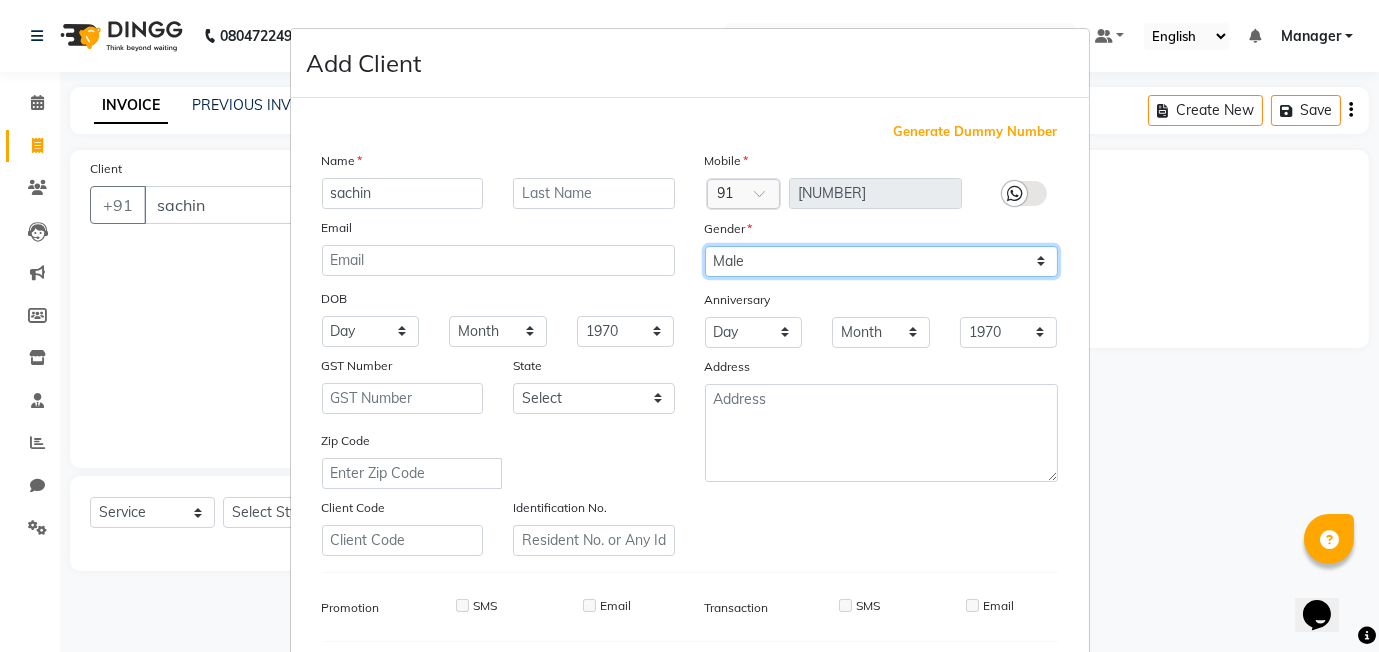 click on "Select Male Female Other Prefer Not To Say" at bounding box center [881, 261] 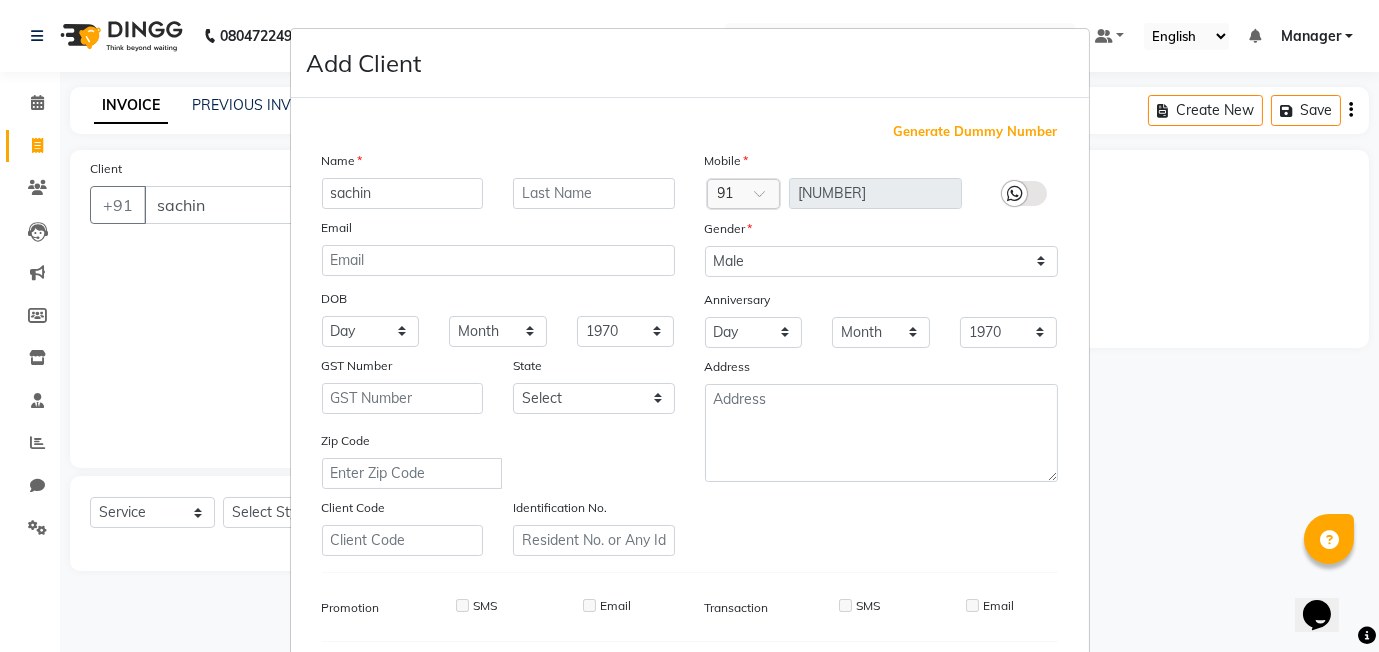 click on "Add Client Generate Dummy Number Name [FIRST] Email DOB Day 01 02 03 04 05 06 07 08 09 10 11 12 13 14 15 16 17 18 19 20 21 22 23 24 25 26 27 28 29 30 31 Month January February March April May June July August September October November December 1940 1941 1942 1943 1944 1945 1946 1947 1948 1949 1950 1951 1952 1953 1954 1955 1956 1957 1958 1959 1960 1961 1962 1963 1964 1965 1966 1967 1968 1969 1970 1971 1972 1973 1974 1975 1976 1977 1978 1979 1980 1981 1982 1983 1984 1985 1986 1987 1988 1989 1990 1991 1992 1993 1994 1995 1996 1997 1998 1999 2000 2001 2002 2003 2004 2005 2006 2007 2008 2009 2010 2011 2012 2013 2014 2015 2016 2017 2018 2019 2020 2021 2022 2023 2024 GST Number [STATE] Select Andaman and Nicobar Islands Andhra Pradesh Arunachal Pradesh Assam Bihar Chandigarh Chhattisgarh Dadra and Nagar Haveli Daman and Diu Delhi Goa Gujarat Haryana Himachal Pradesh Jammu and Kashmir Jharkhand Karnataka Kerala Lakshadweep Madhya Pradesh Maharashtra Manipur Meghalaya Mizoram Nagaland Odisha Pondicherry Punjab Rajasthan" at bounding box center [689, 326] 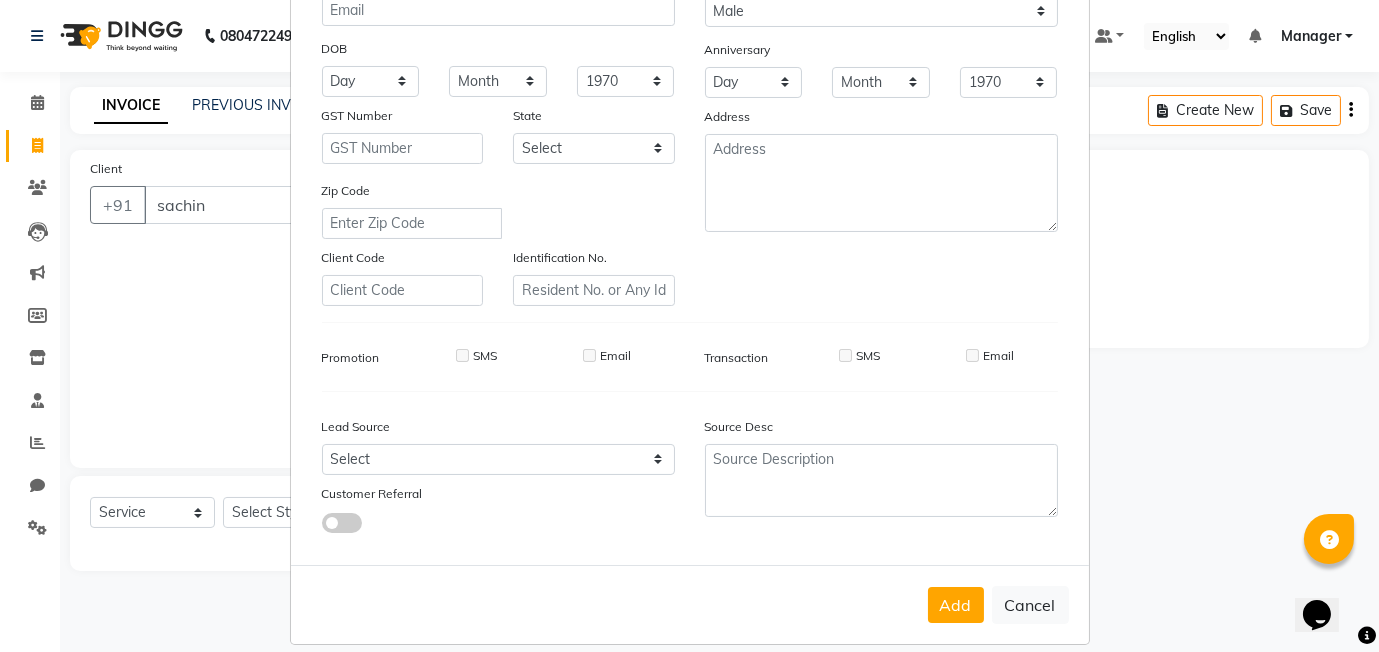scroll, scrollTop: 270, scrollLeft: 0, axis: vertical 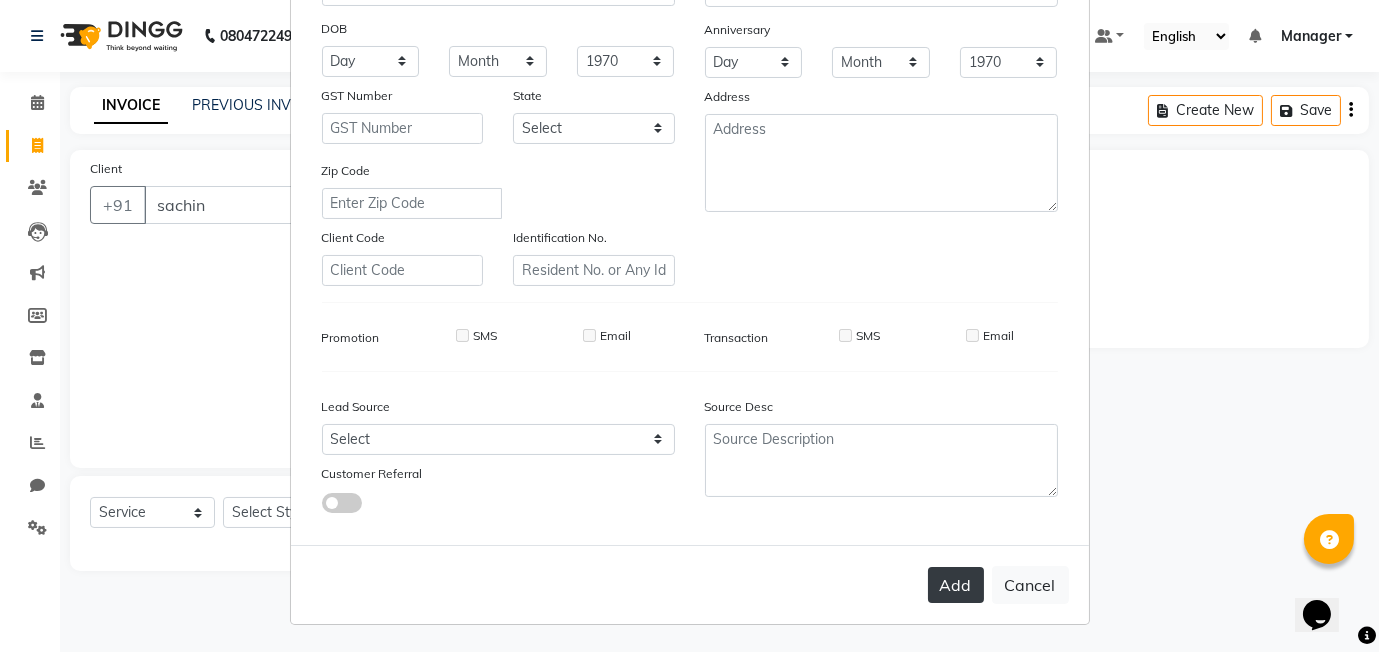 click on "Add" at bounding box center [956, 585] 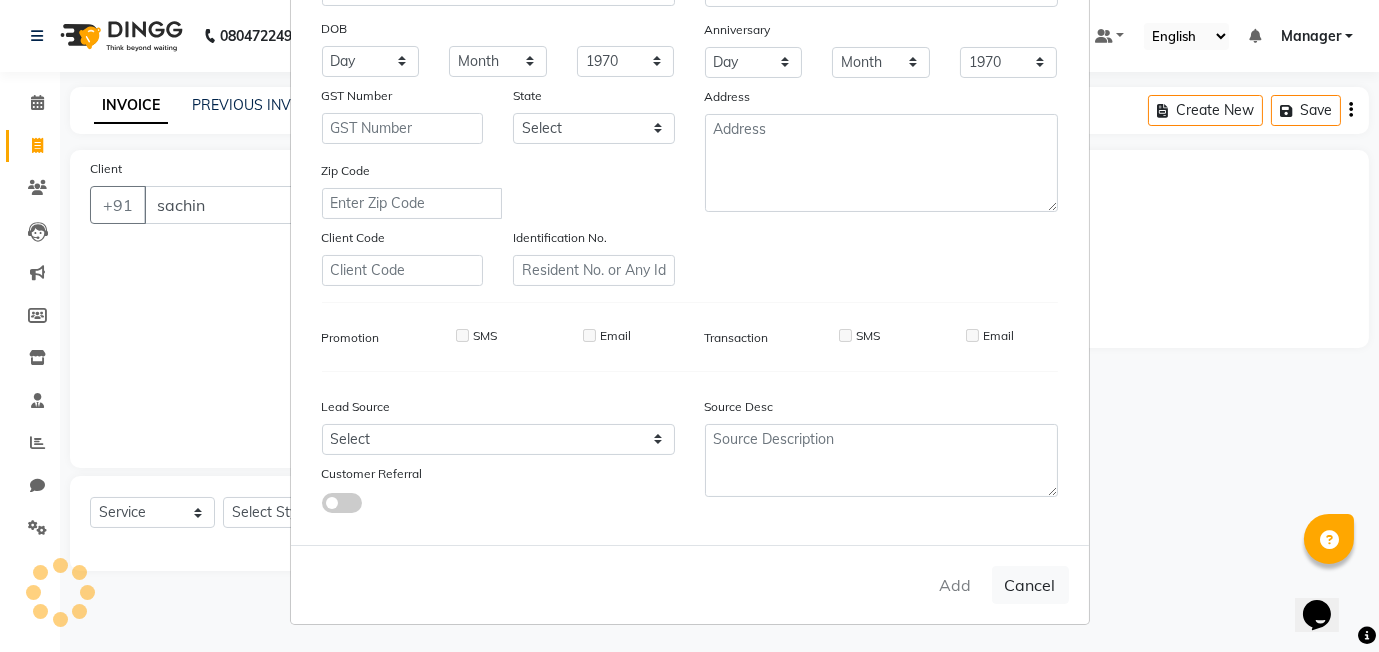 type on "13*********03" 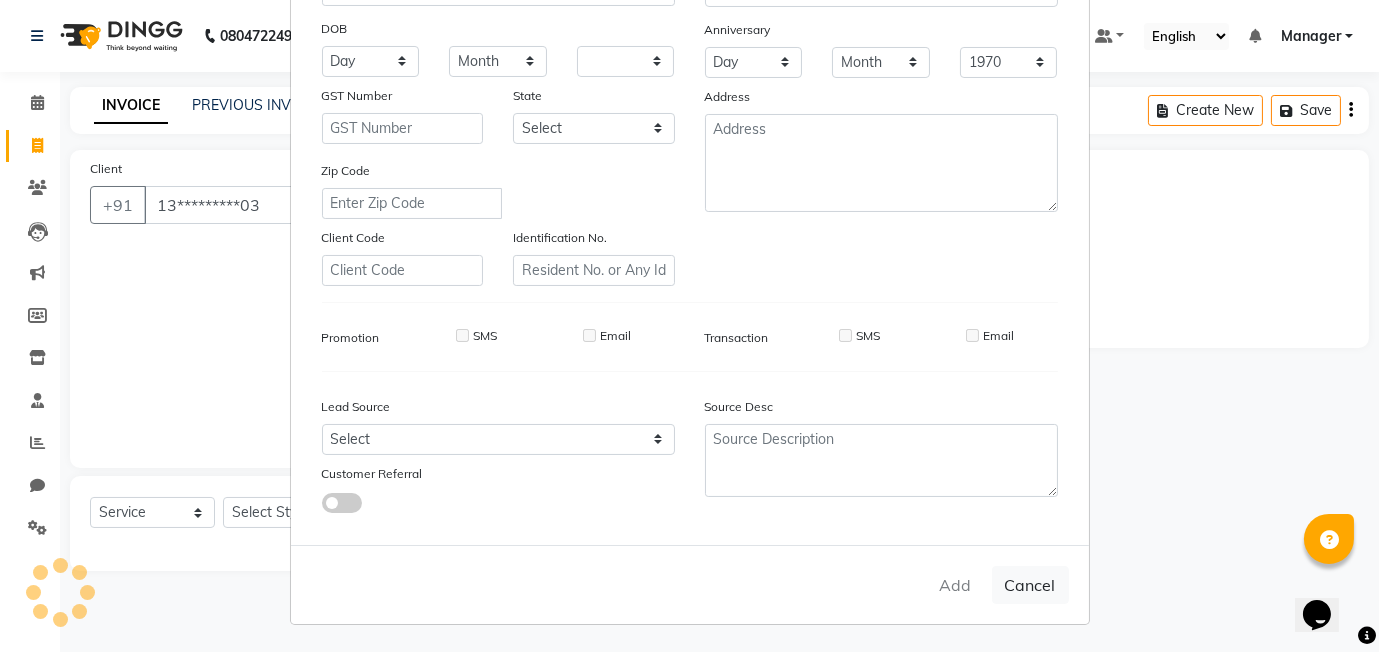 select 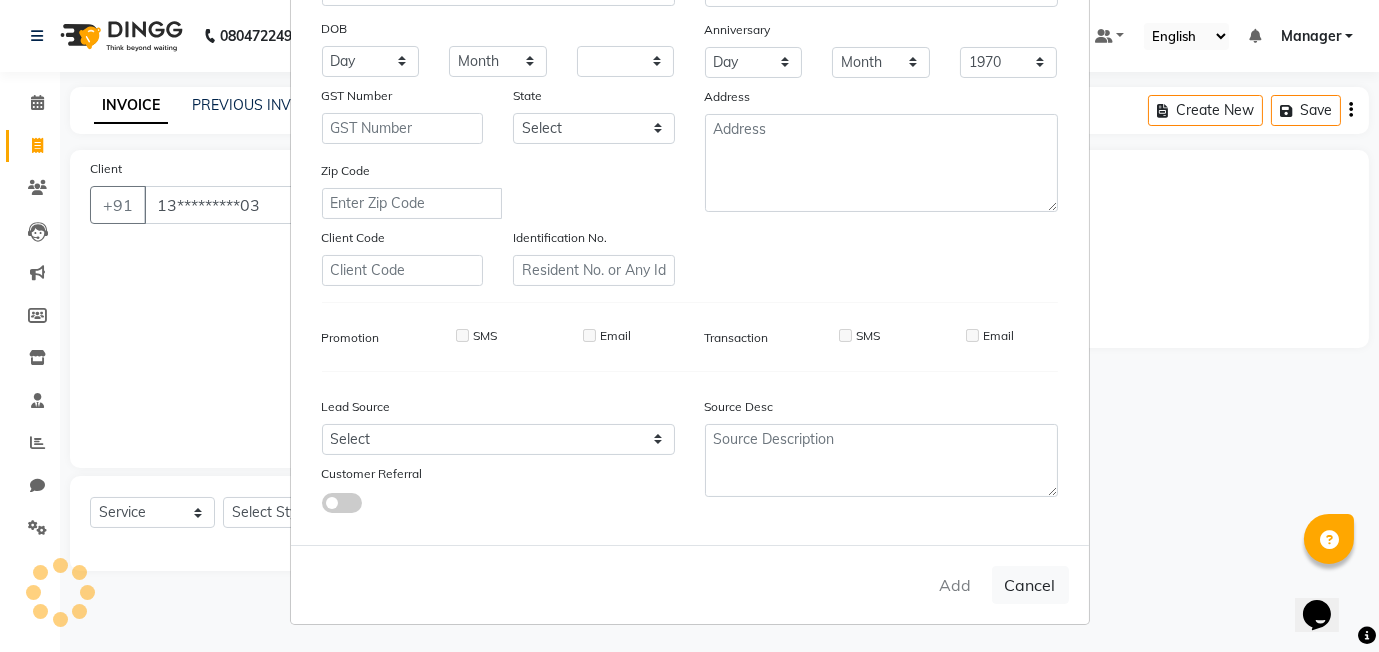 checkbox on "false" 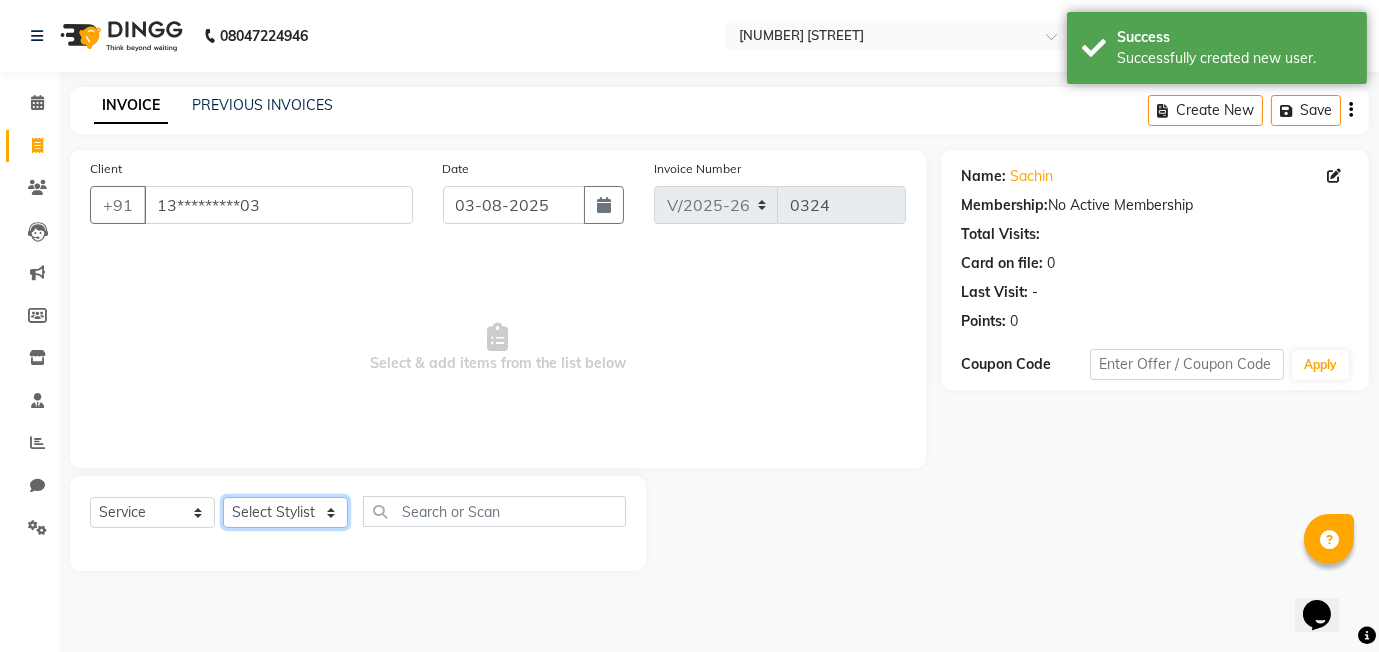 click on "Select Stylist [FIRST] [LAST] Manager [FIRST] [FIRST] [FIRST]" 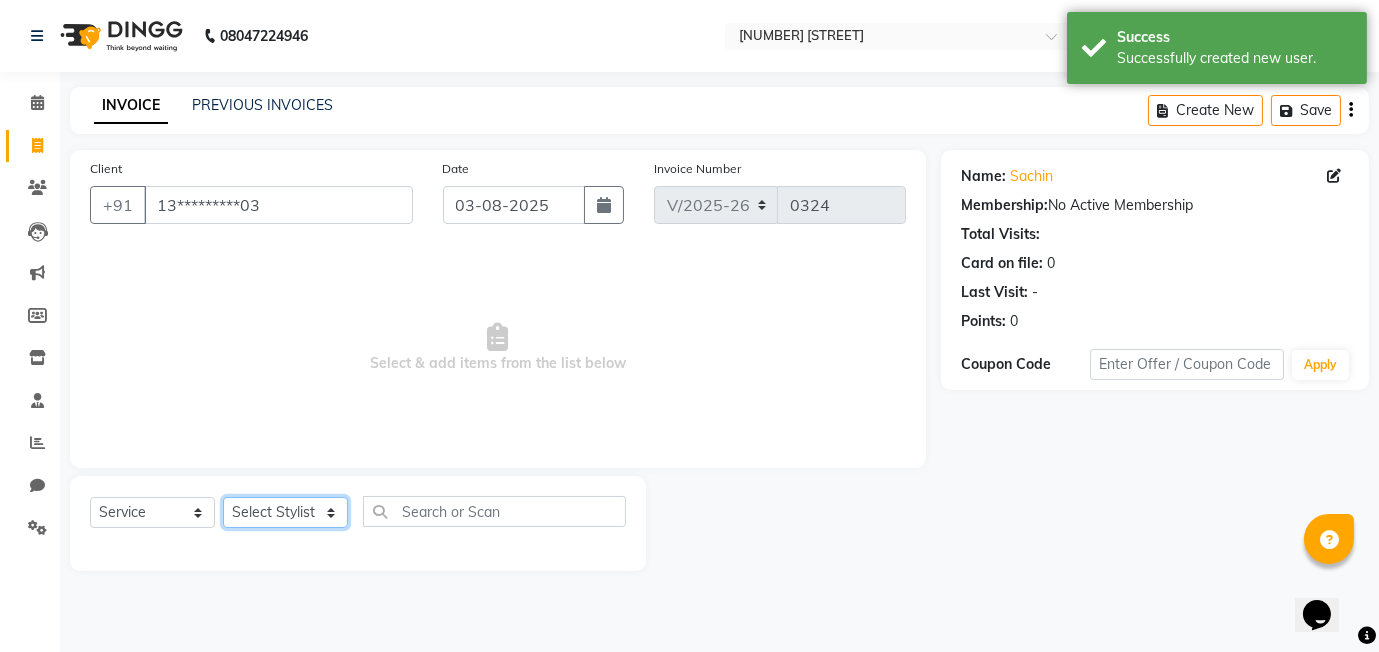 select on "87779" 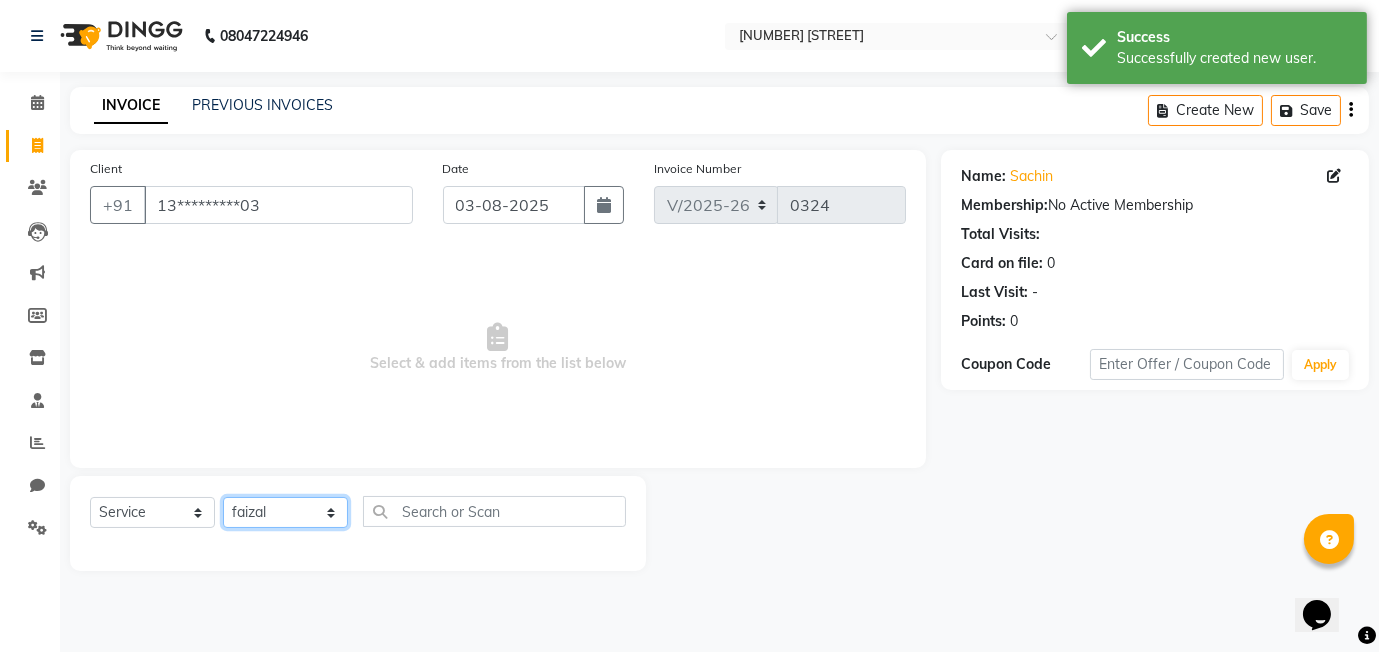 click on "Select Stylist [FIRST] [LAST] Manager [FIRST] [FIRST] [FIRST]" 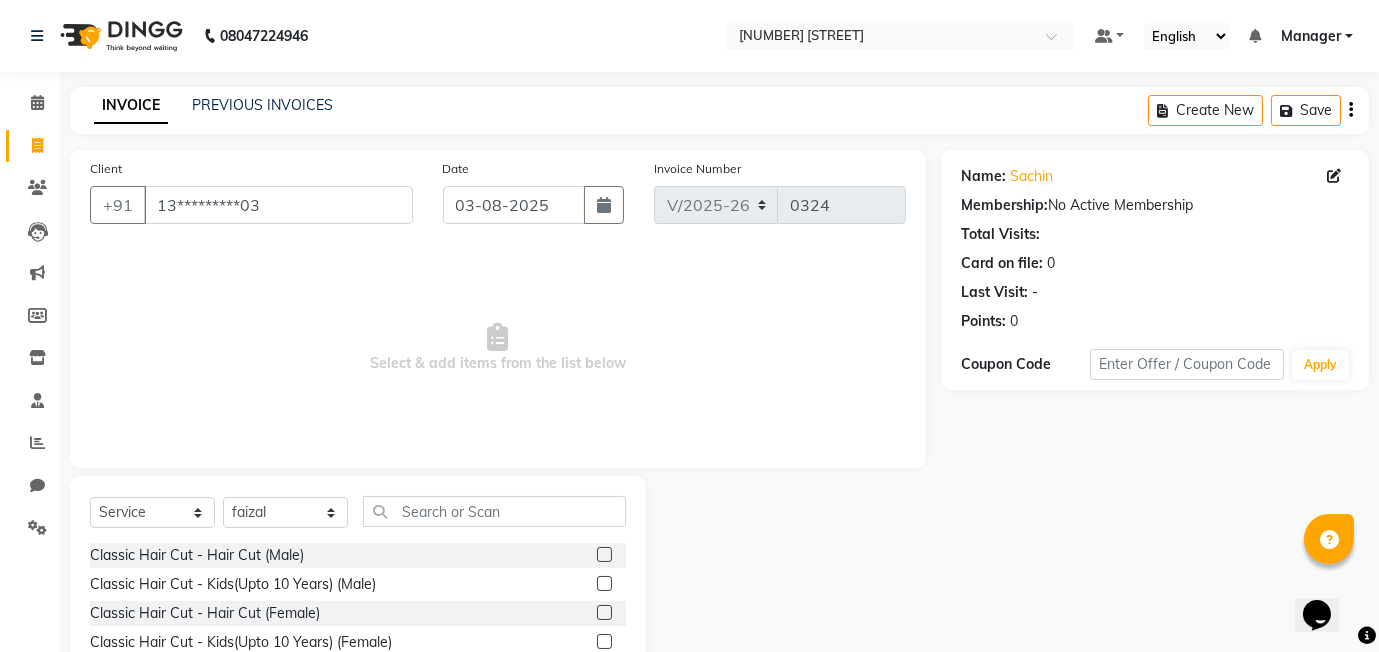 click 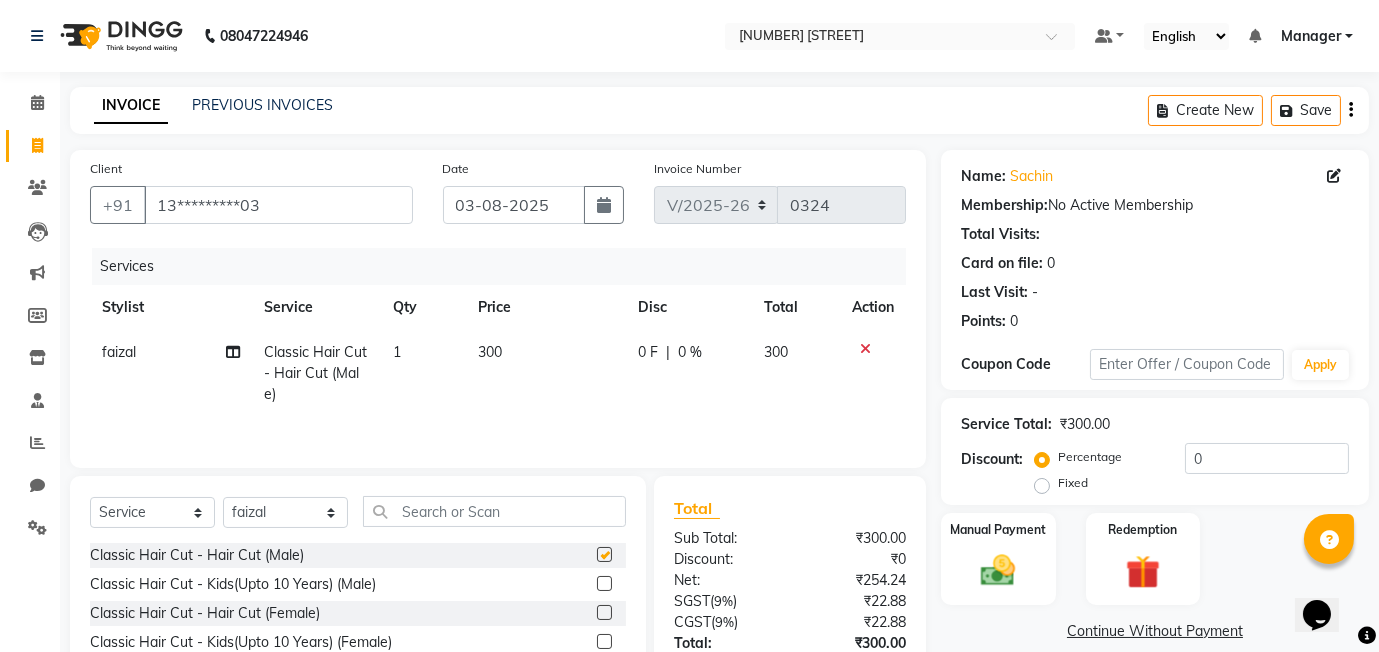 checkbox on "false" 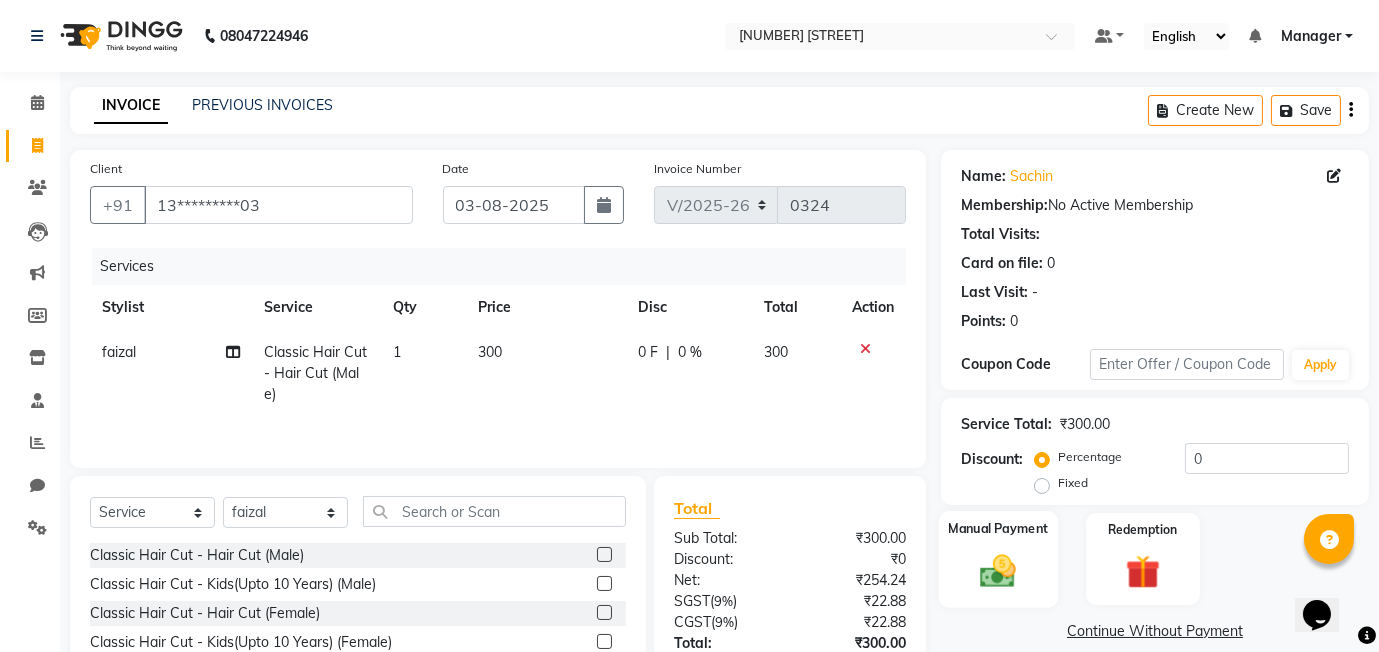 click 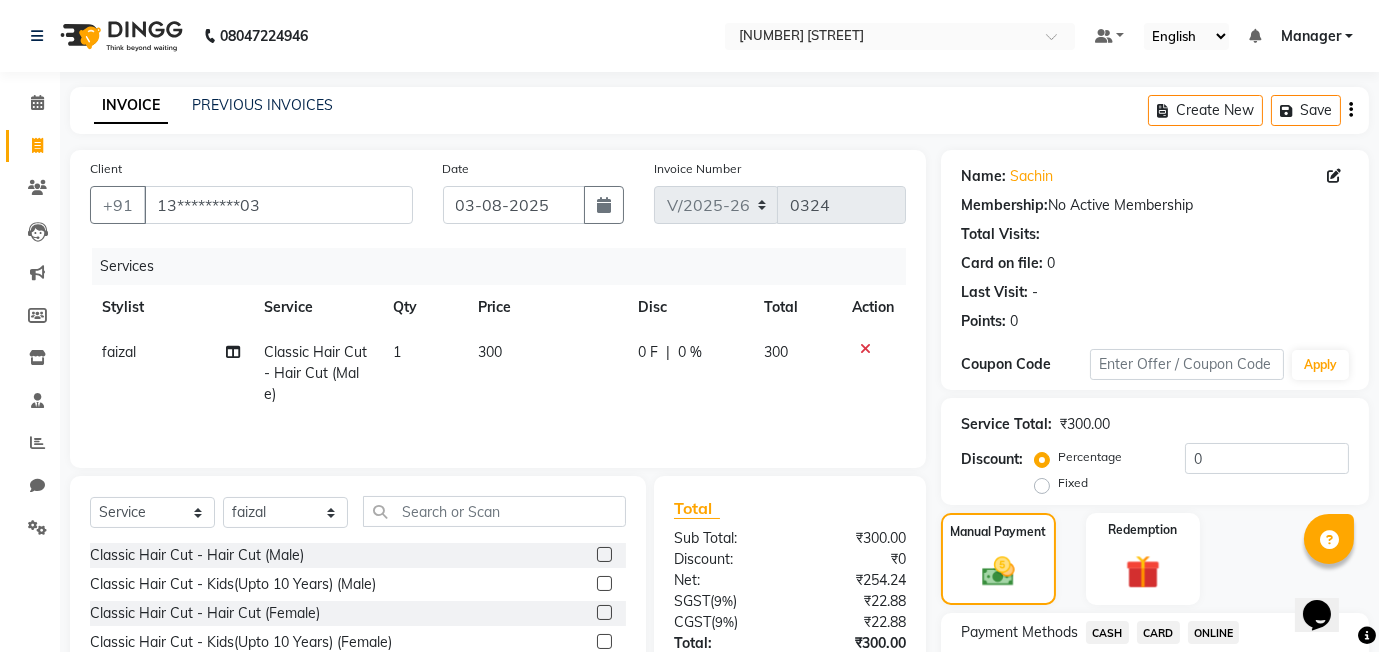 click on "ONLINE" 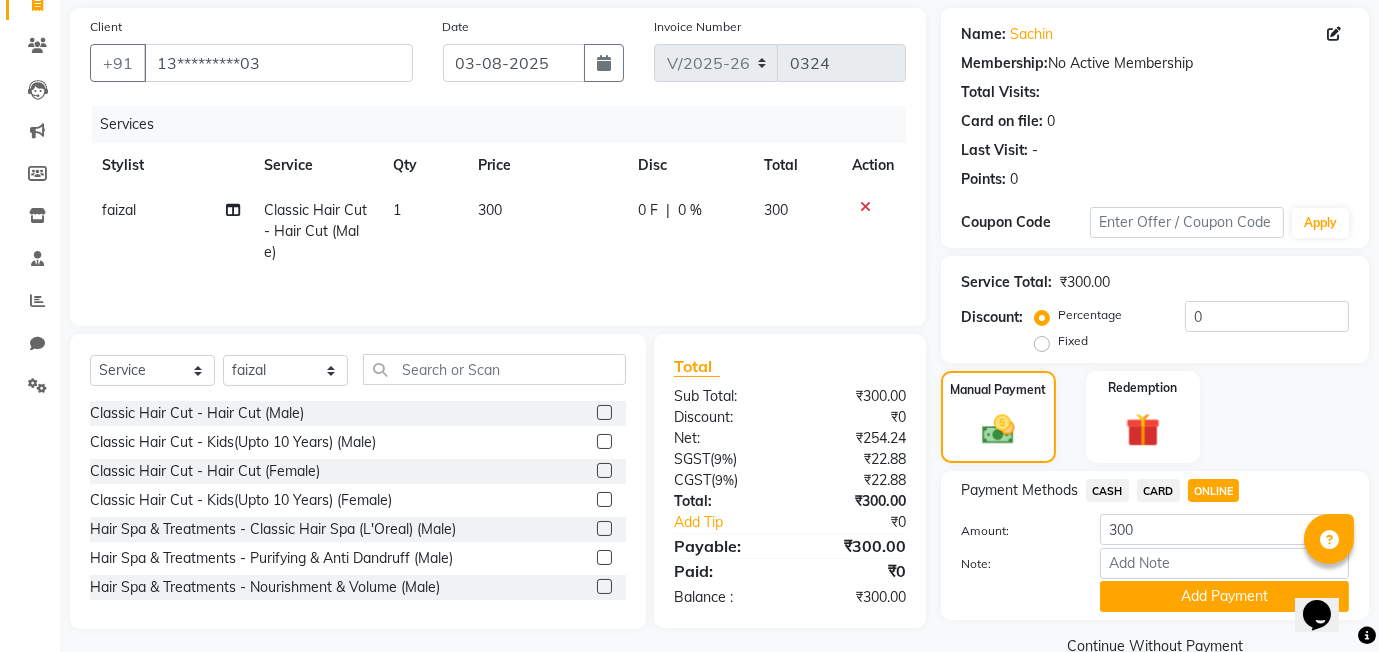 scroll, scrollTop: 182, scrollLeft: 0, axis: vertical 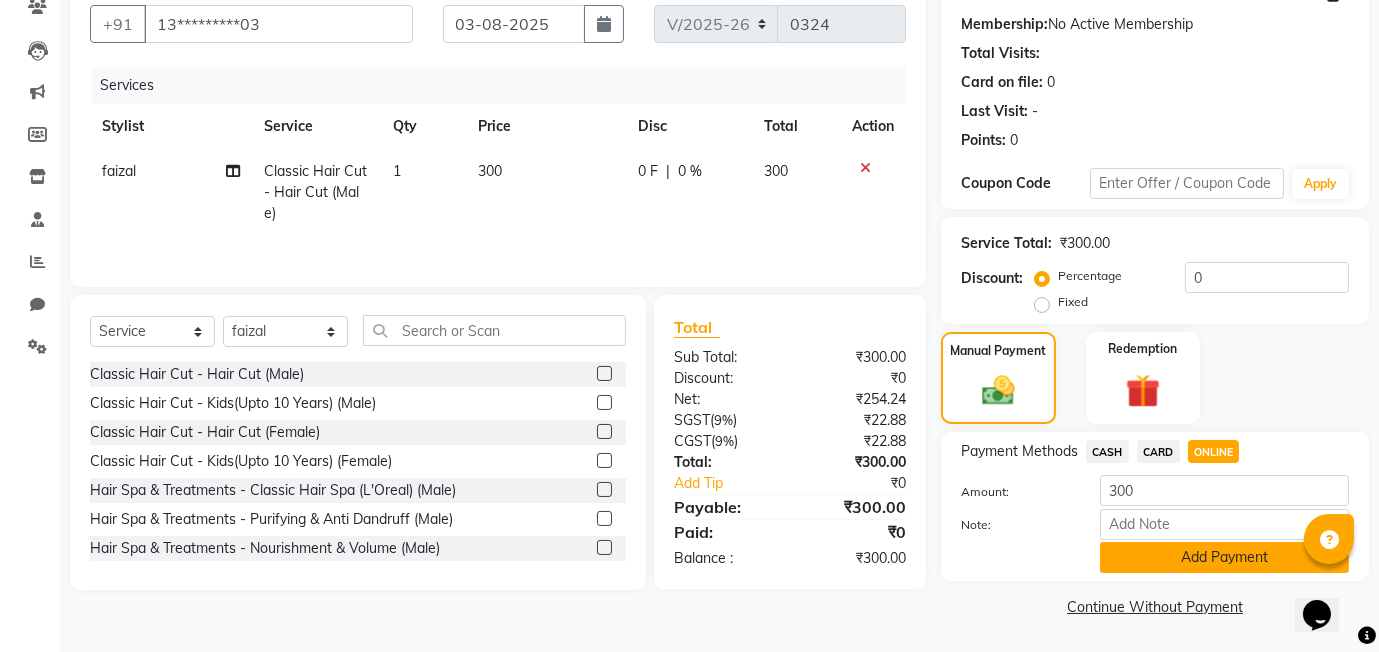 click on "Add Payment" 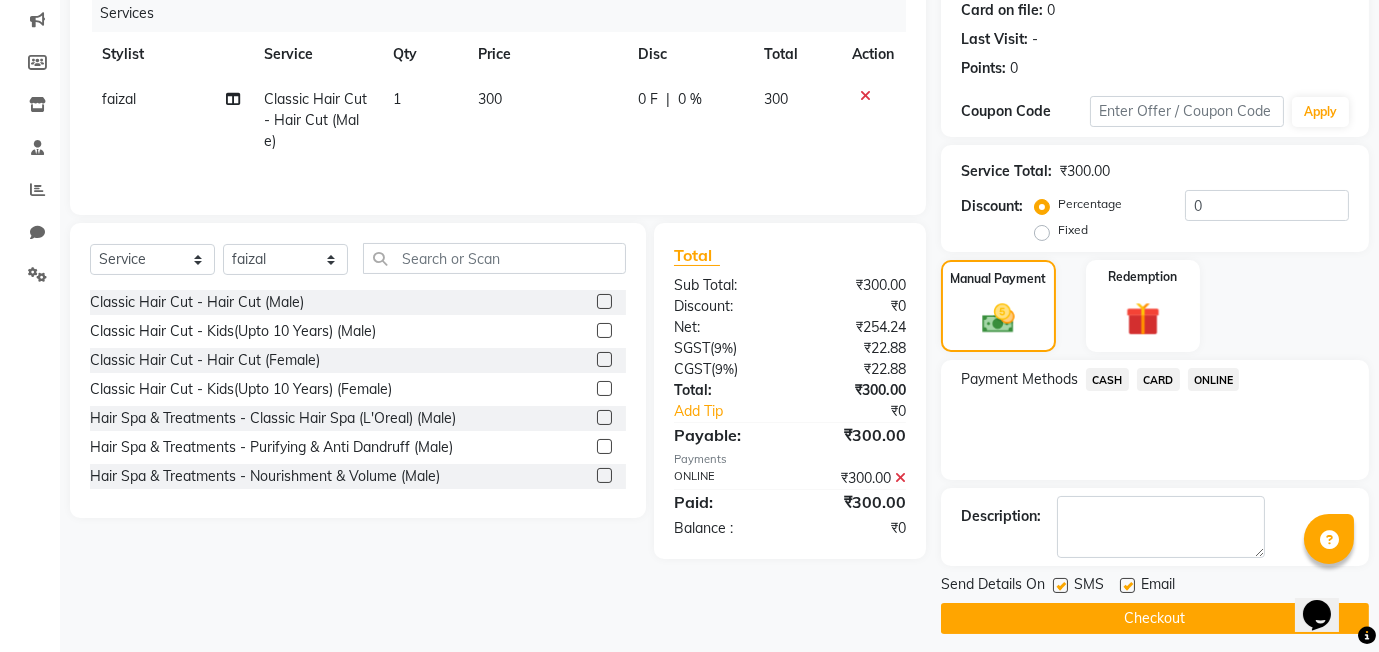 scroll, scrollTop: 265, scrollLeft: 0, axis: vertical 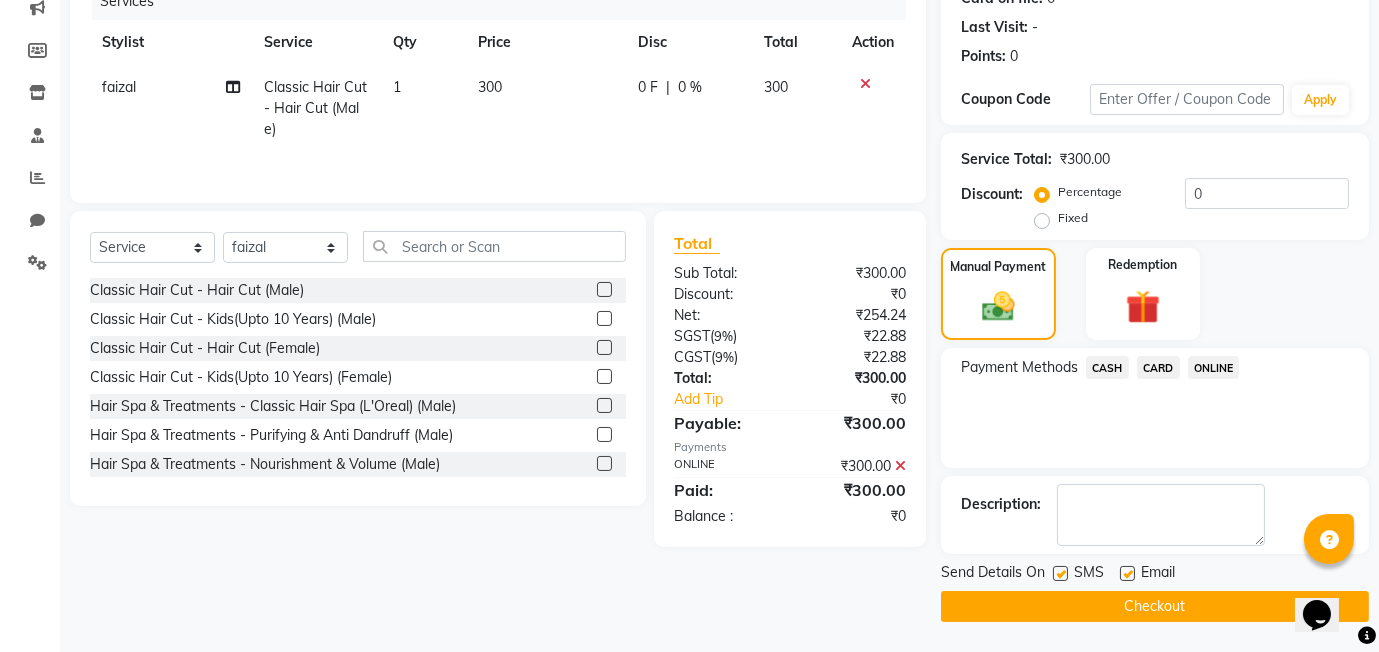 click on "Checkout" 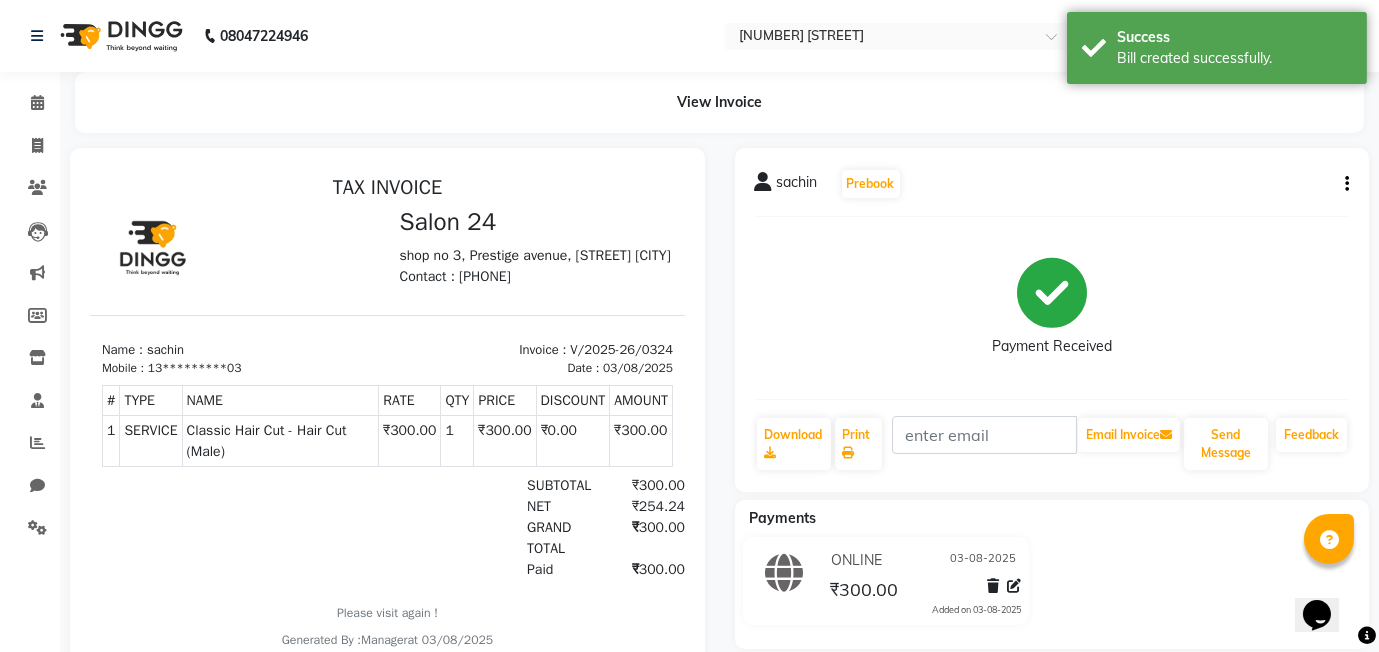 scroll, scrollTop: 0, scrollLeft: 0, axis: both 